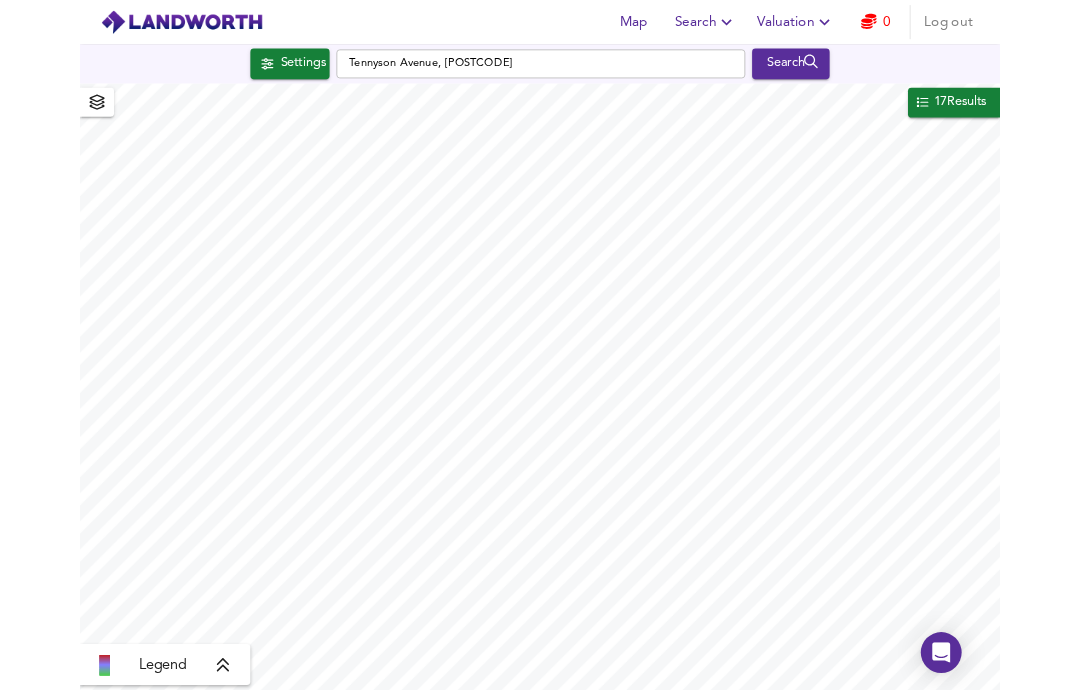scroll, scrollTop: 80, scrollLeft: 0, axis: vertical 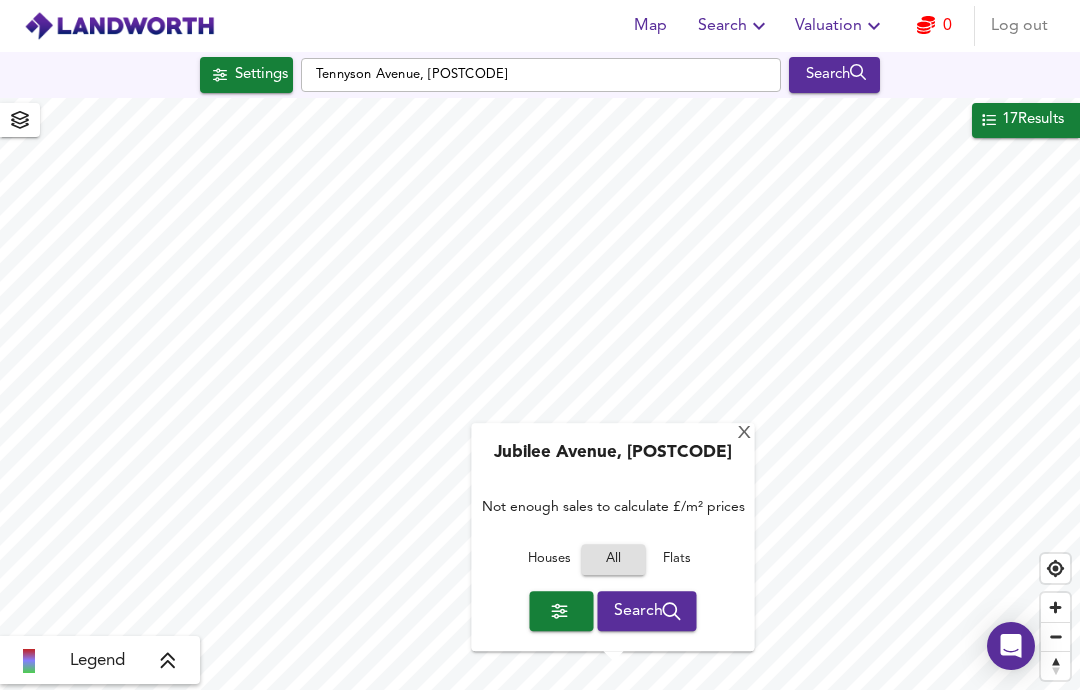 click on "X" at bounding box center (744, 434) 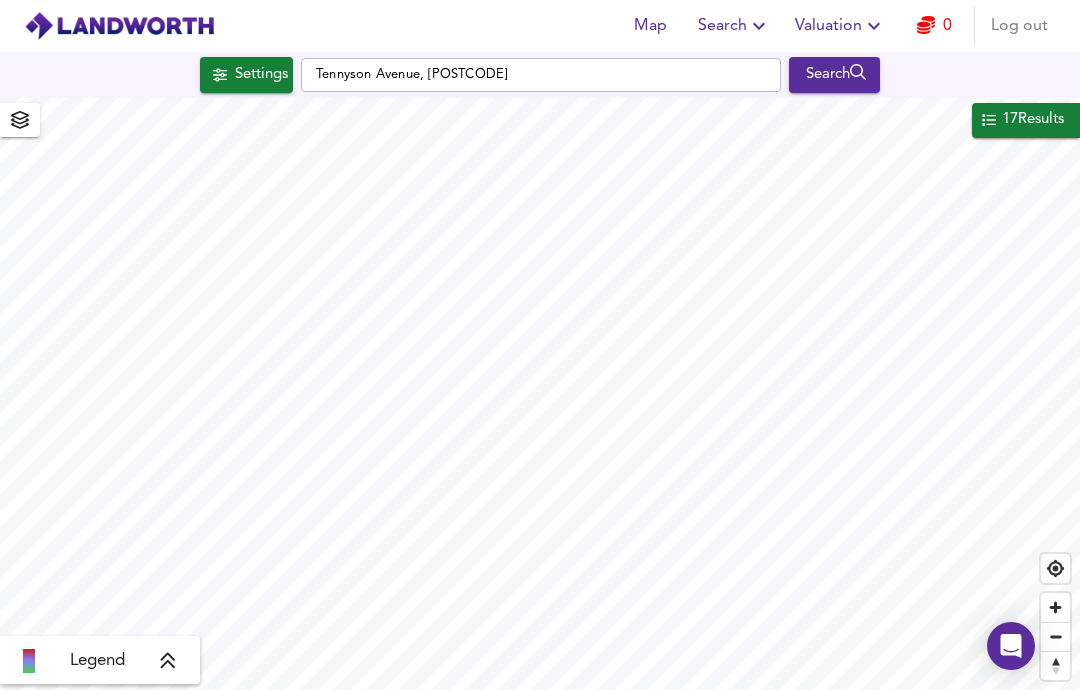 click at bounding box center (168, 661) 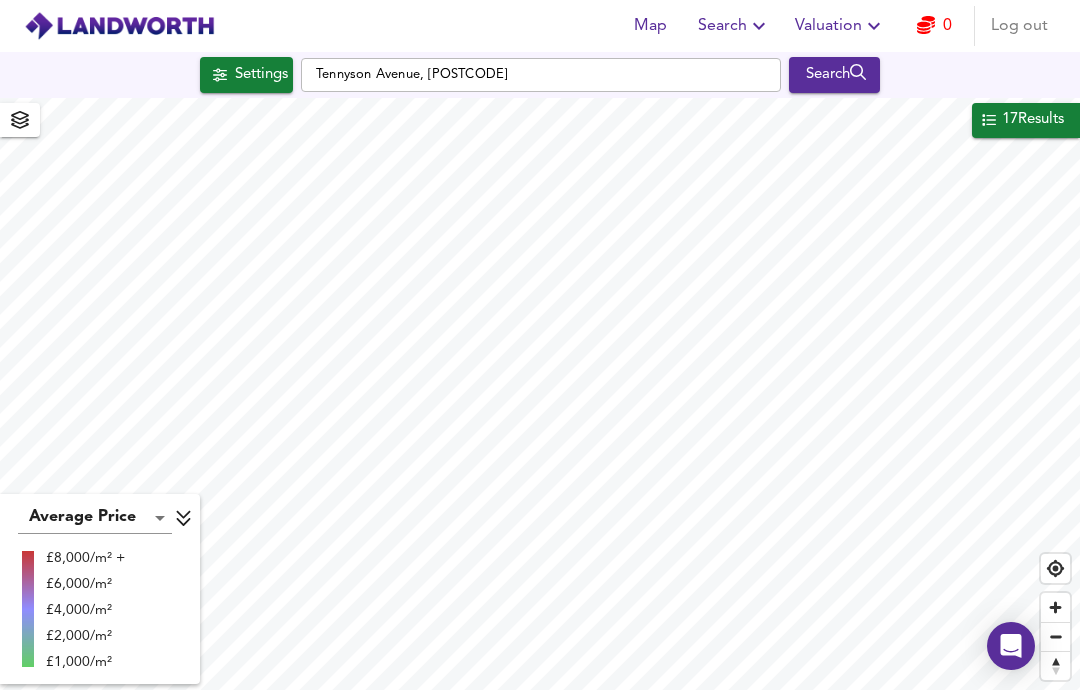 click on "£8,000/m² +" at bounding box center [85, 558] 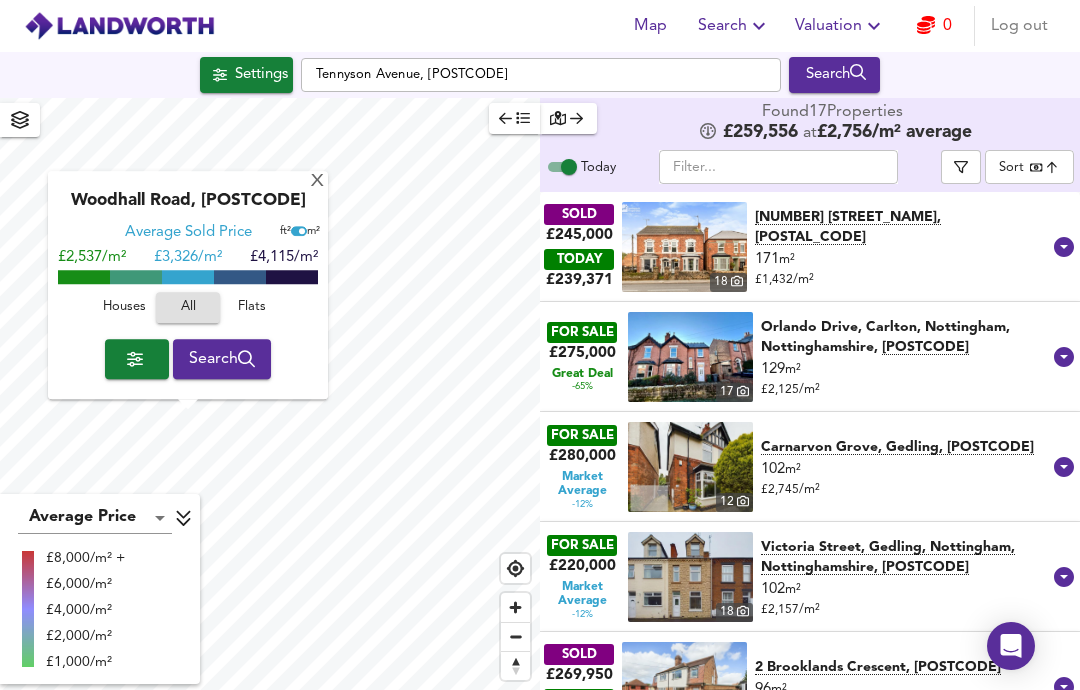 click on "X" at bounding box center [317, 182] 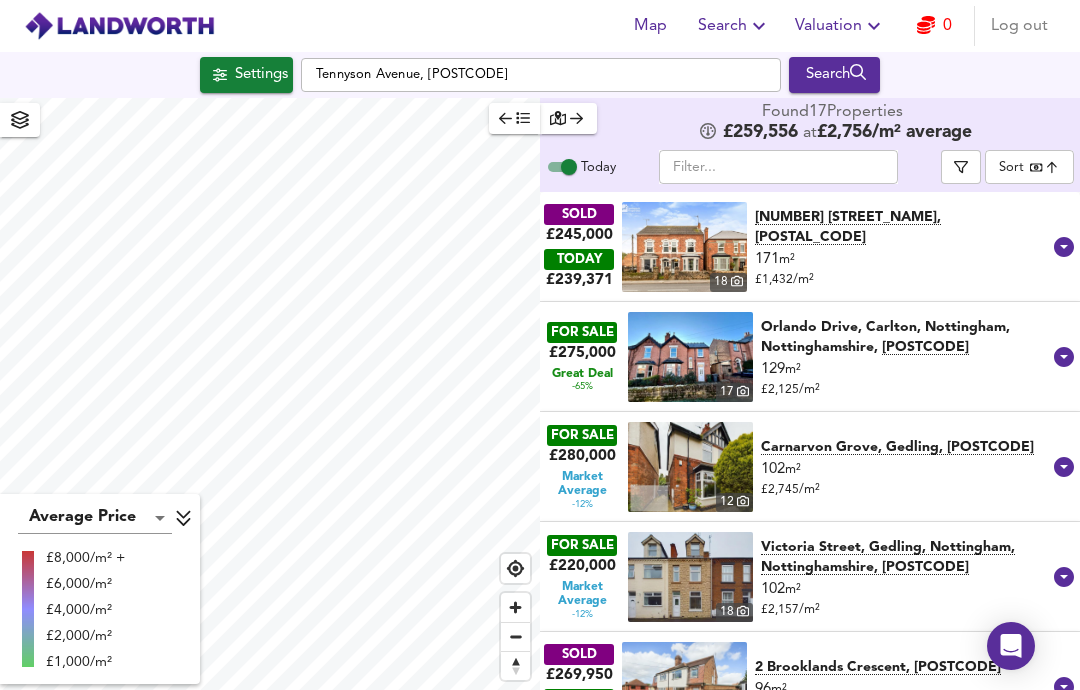 click at bounding box center [568, 118] 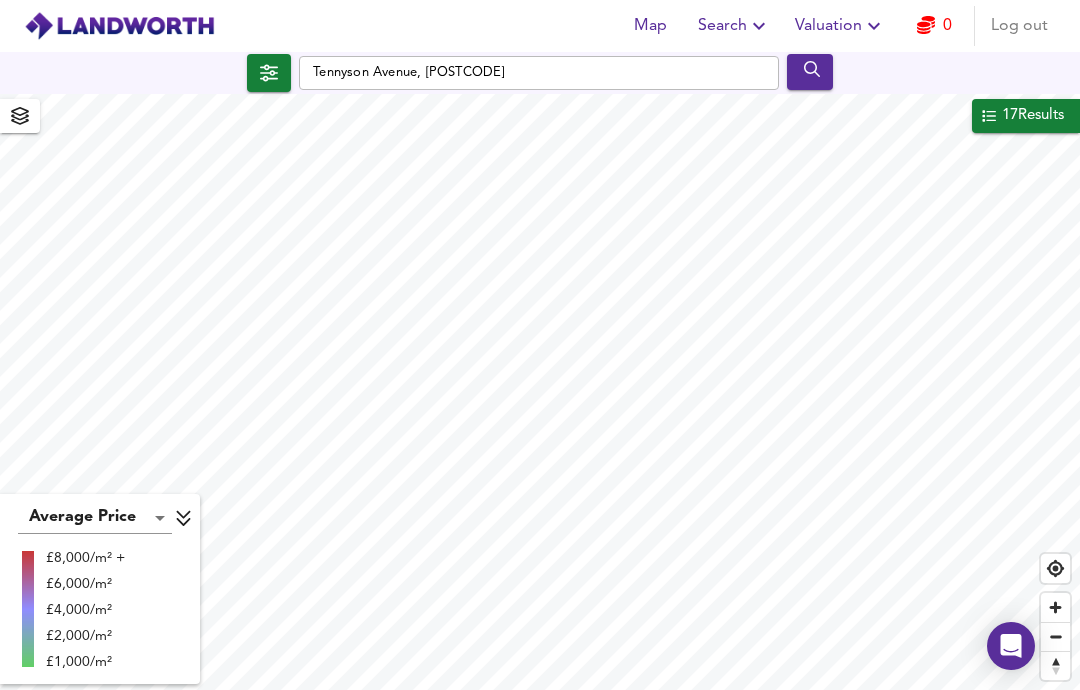 scroll, scrollTop: 0, scrollLeft: 0, axis: both 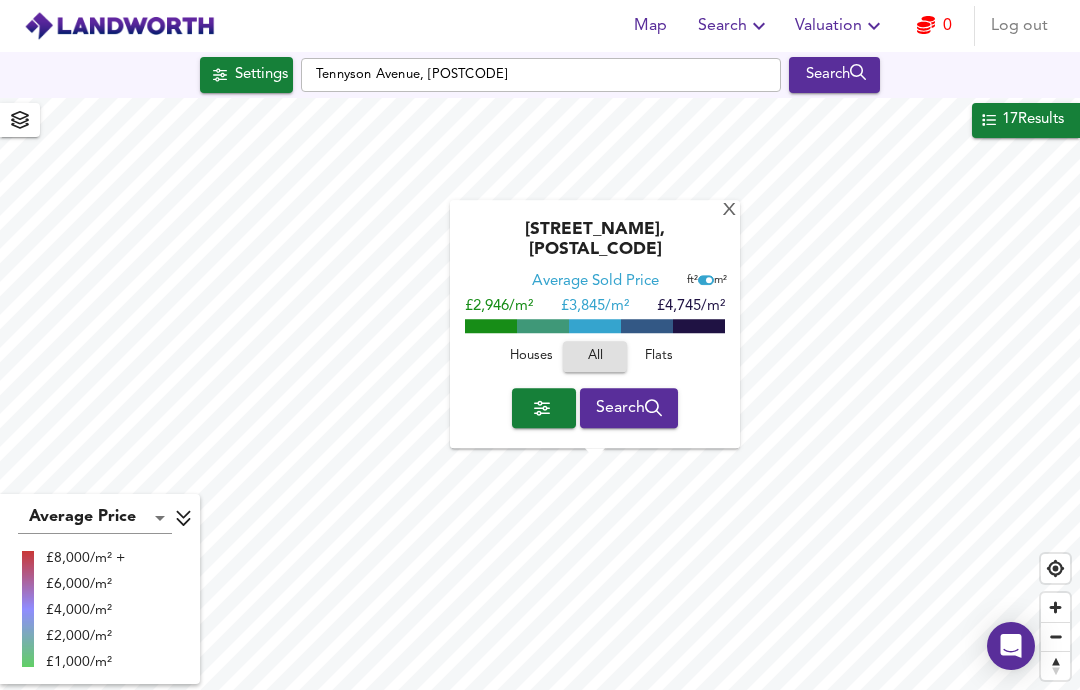 click on "Houses" at bounding box center [531, 357] 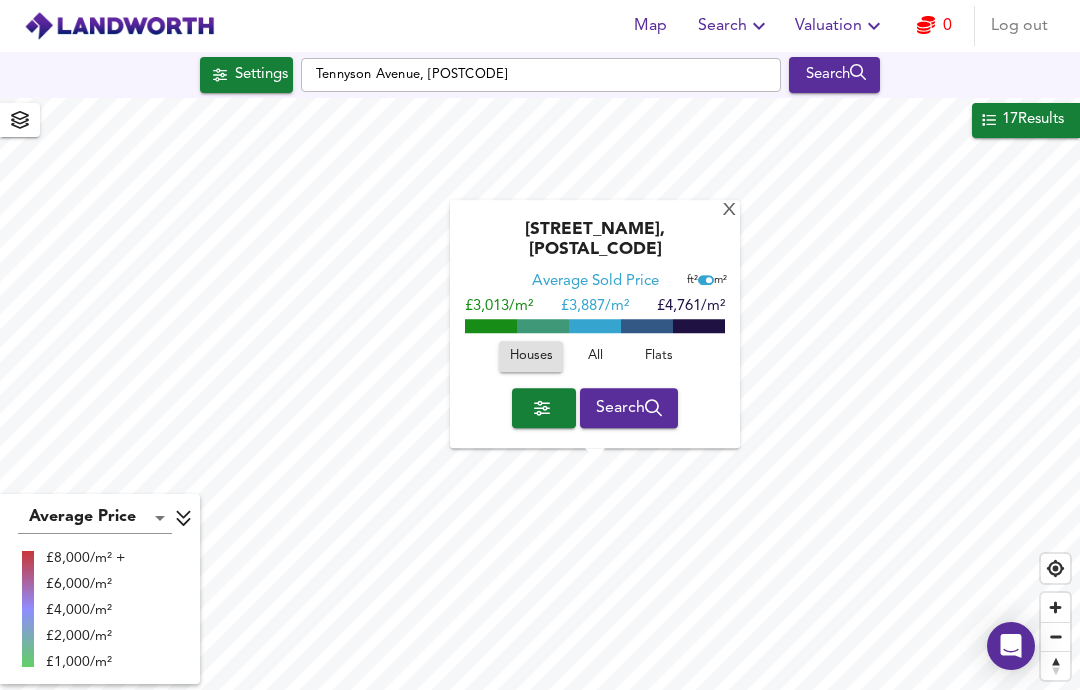 click at bounding box center [654, 408] 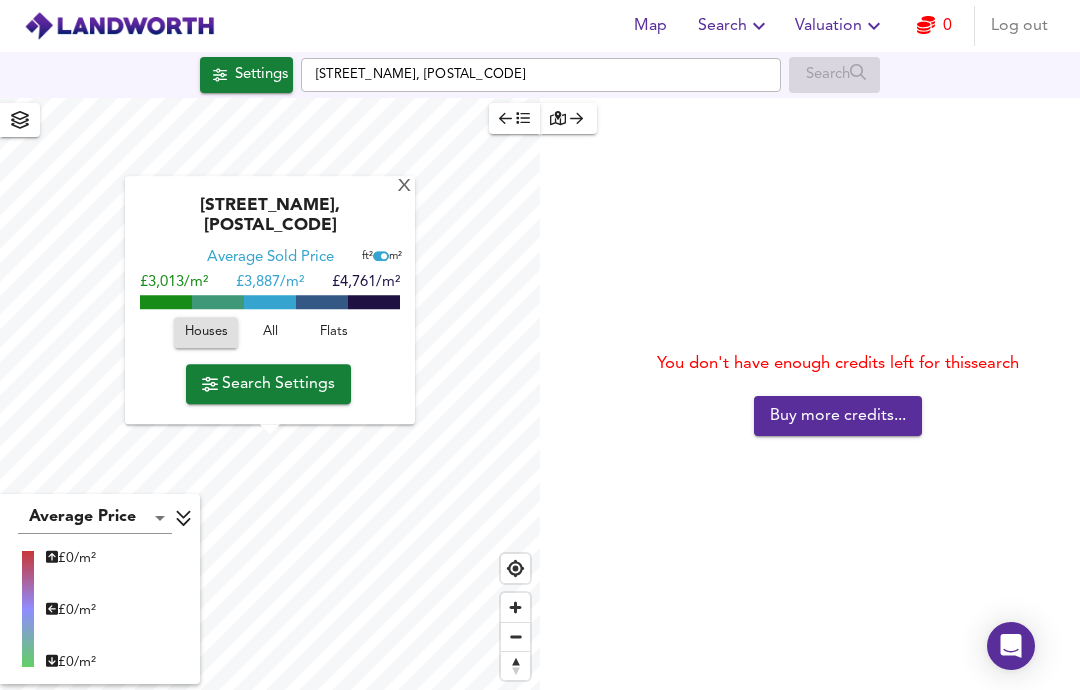 click at bounding box center (576, 118) 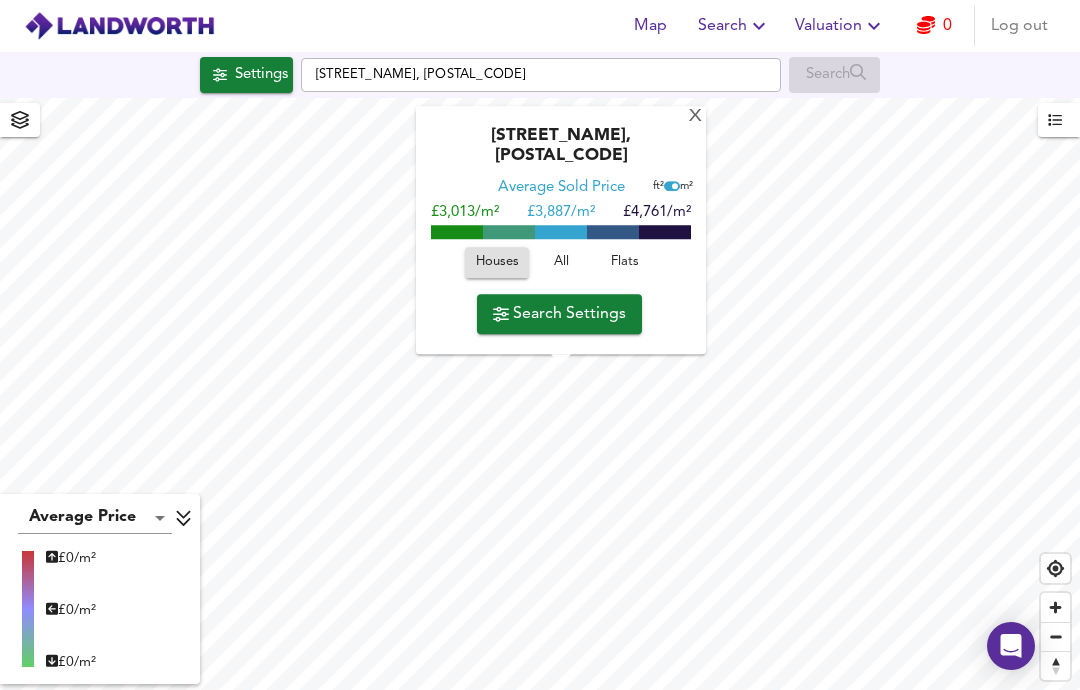 scroll, scrollTop: 80, scrollLeft: 0, axis: vertical 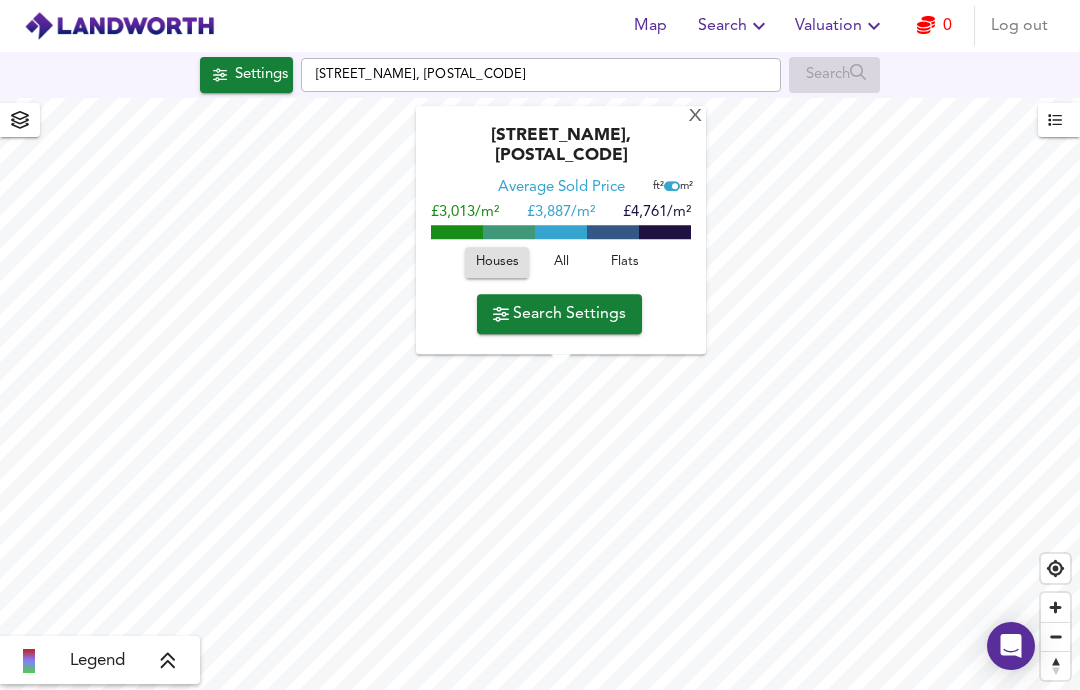 click at bounding box center (168, 661) 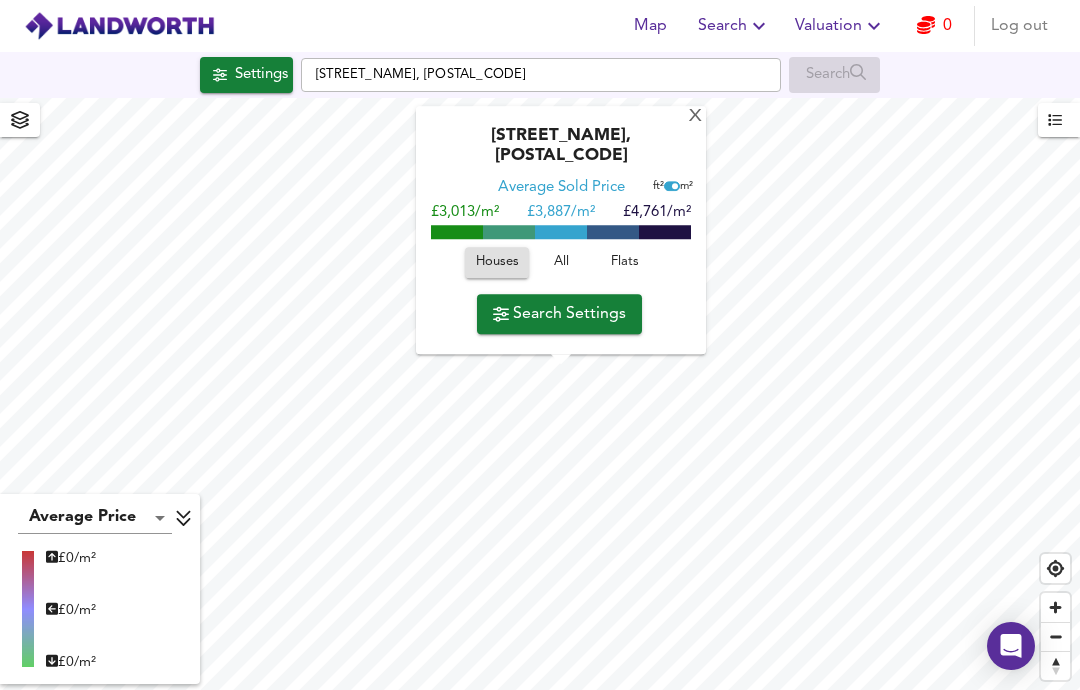 click at bounding box center [497, 263] 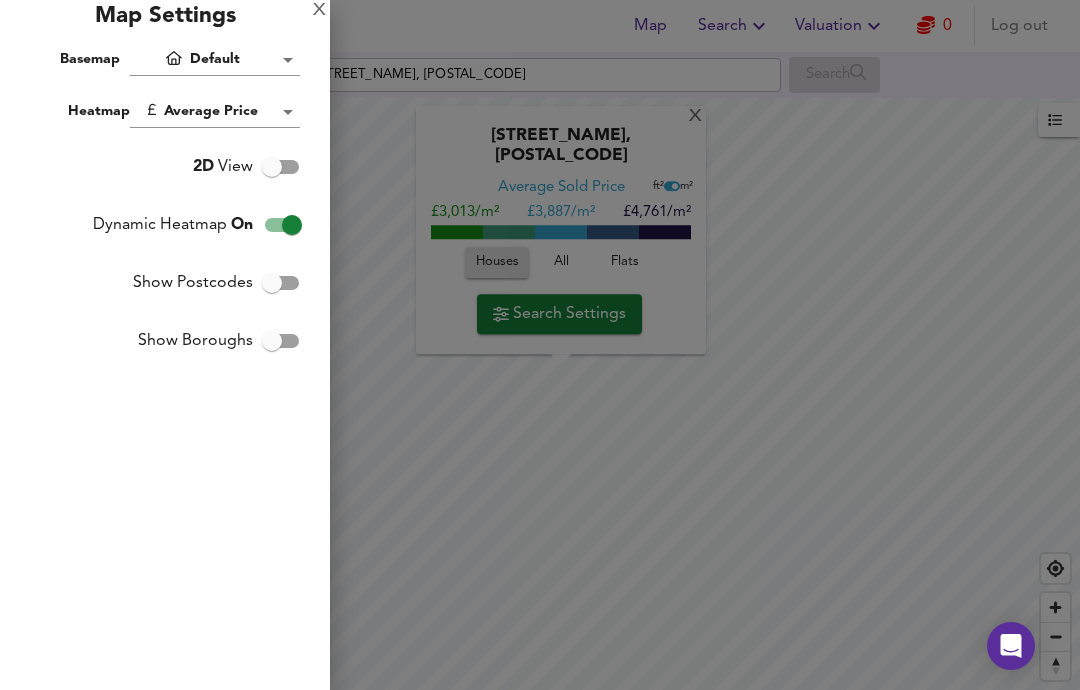 click on "2D   View" at bounding box center (272, 167) 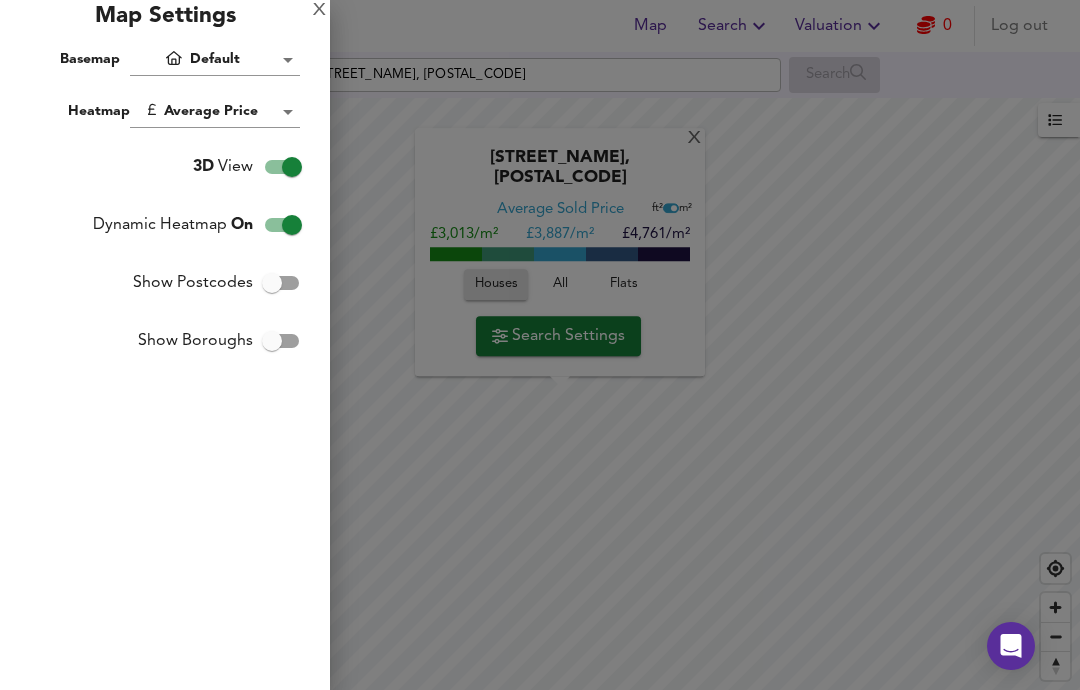 click on "3D   View" at bounding box center [292, 167] 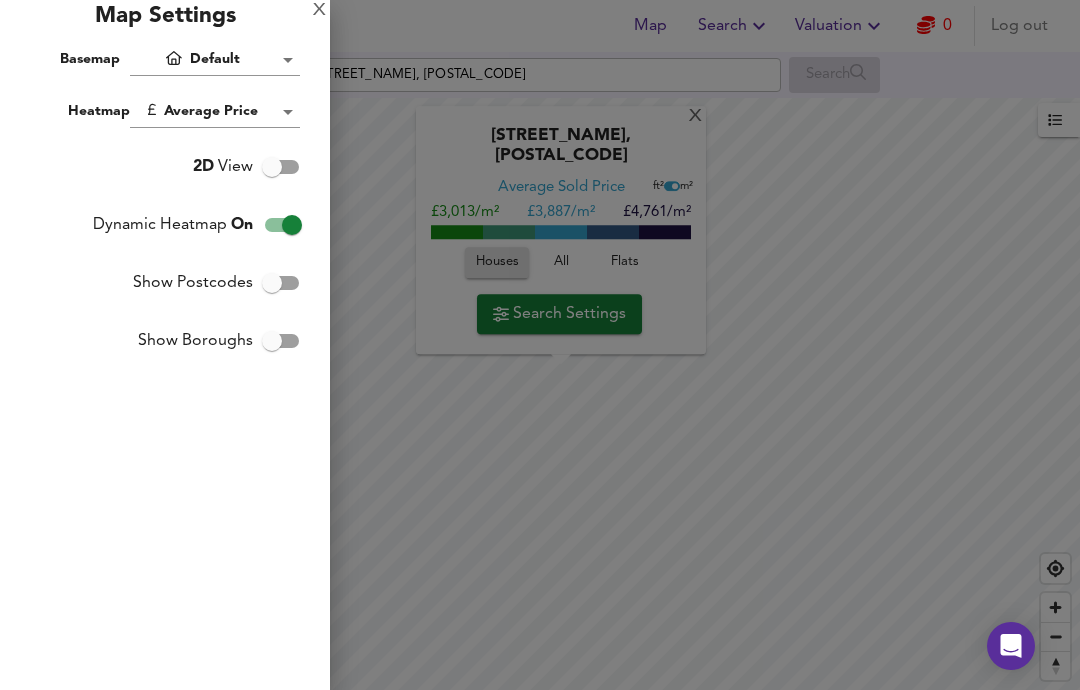 click on "Settings     [STREET_NAME], [POSTAL_CODE]        Search      X [STREET_NAME], [POSTAL_CODE] Average Sold Price ft²   m² £3,013/m² £ 3,887/m² £4,761/m² Houses All Flats    Search Settings             Average Price landworth    £ 0/m²    £ 0/m²    £ 0/m²     You don't have enough credits left for this  search Buy more credits... X Map Settings Basemap          Default hybrid Heatmap          Average Price landworth 2D   View Dynamic Heatmap   On Show Postcodes Show Boroughs 2D 3D Find Me" at bounding box center (540, 345) 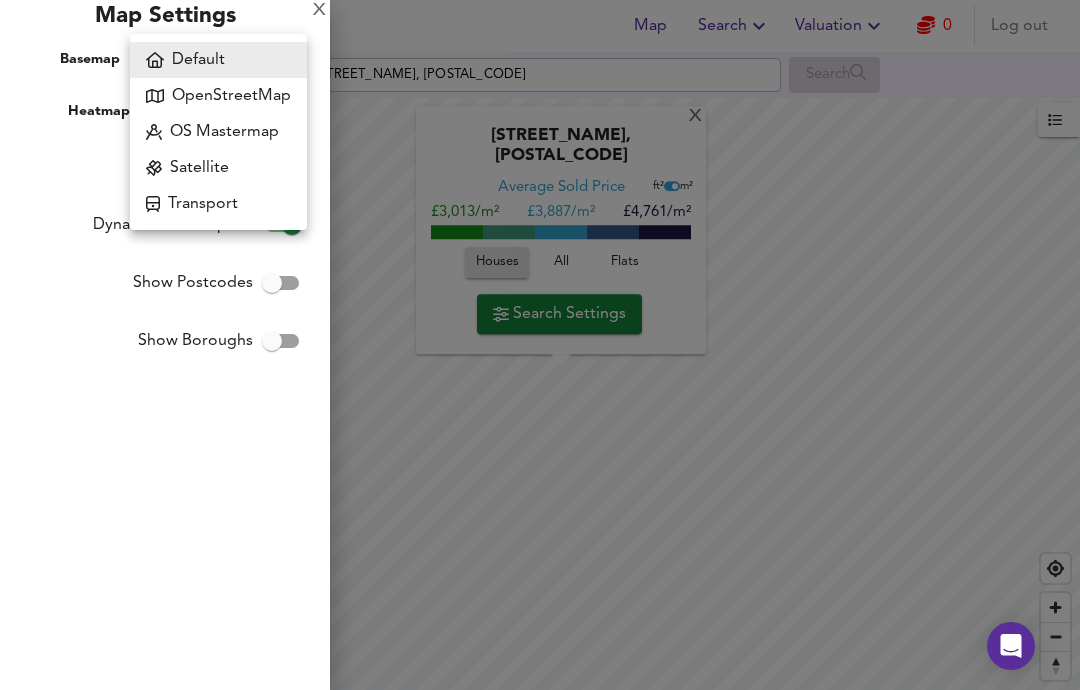 click at bounding box center [540, 345] 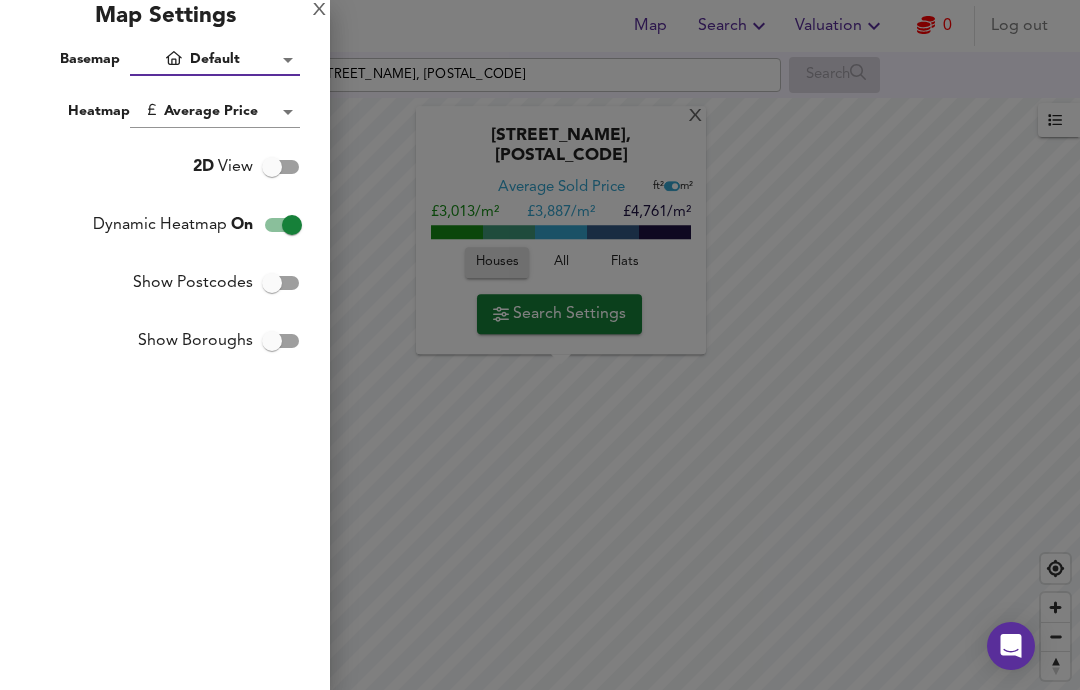 click on "Settings     [STREET_NAME], [POSTAL_CODE]        Search      X [STREET_NAME], [POSTAL_CODE] Average Sold Price ft²   m² £3,013/m² £ 3,887/m² £4,761/m² Houses All Flats    Search Settings             Average Price landworth    £ 0/m²    £ 0/m²    £ 0/m²     You don't have enough credits left for this  search Buy more credits... X Map Settings Basemap          Default hybrid Heatmap          Average Price landworth 2D   View Dynamic Heatmap   On Show Postcodes Show Boroughs 2D 3D Find Me" at bounding box center [540, 345] 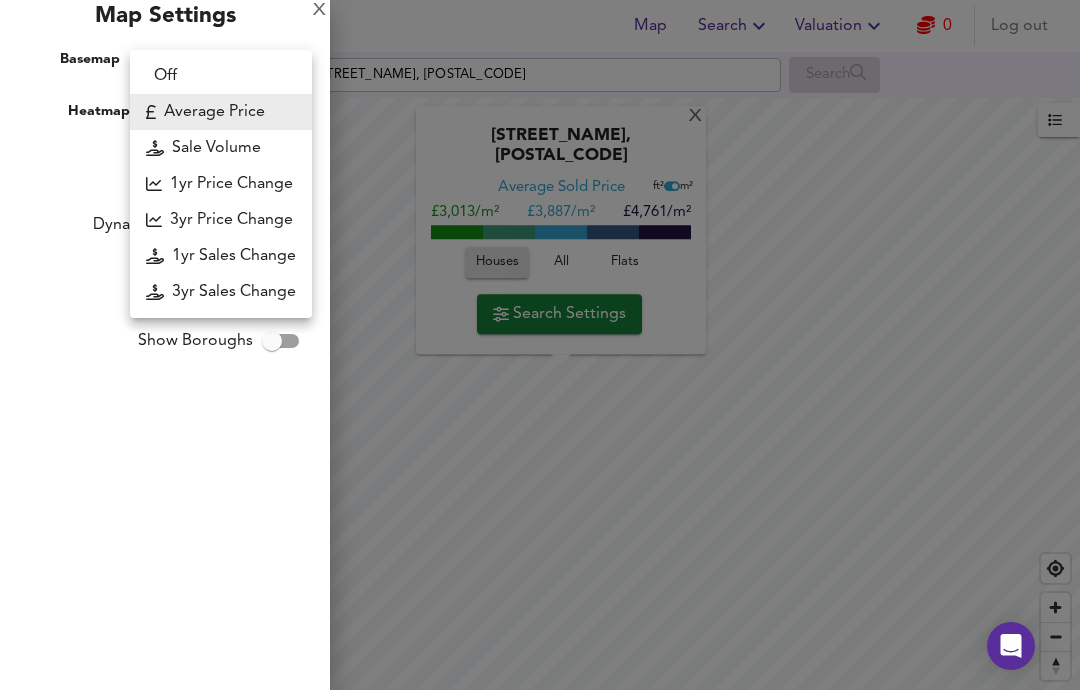 click at bounding box center (540, 345) 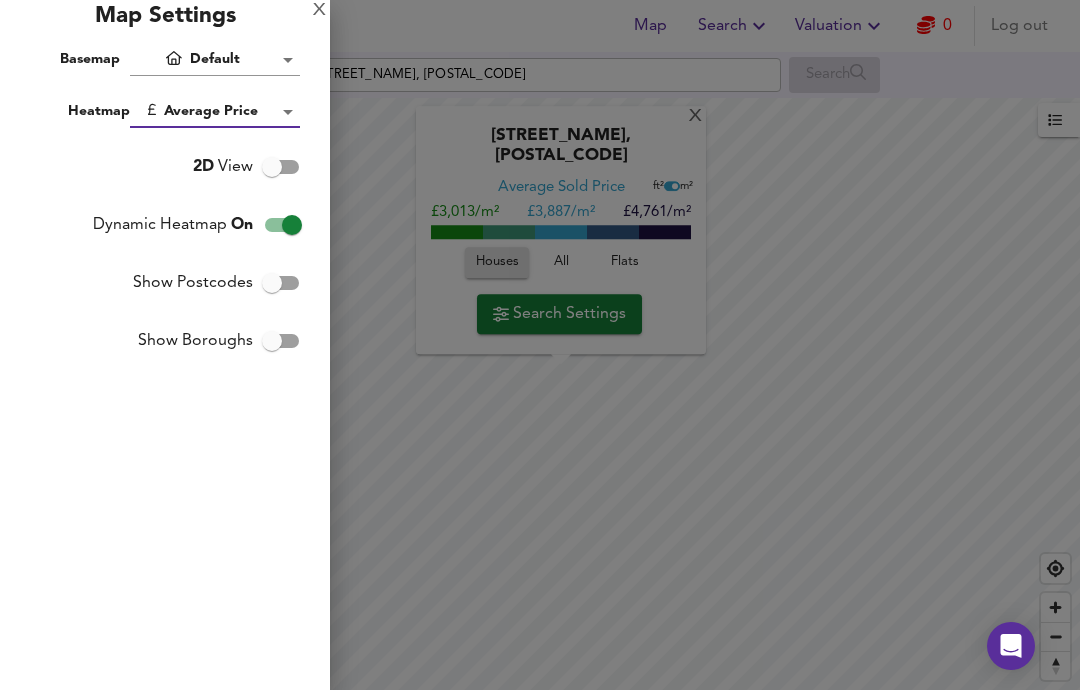 click at bounding box center (540, 345) 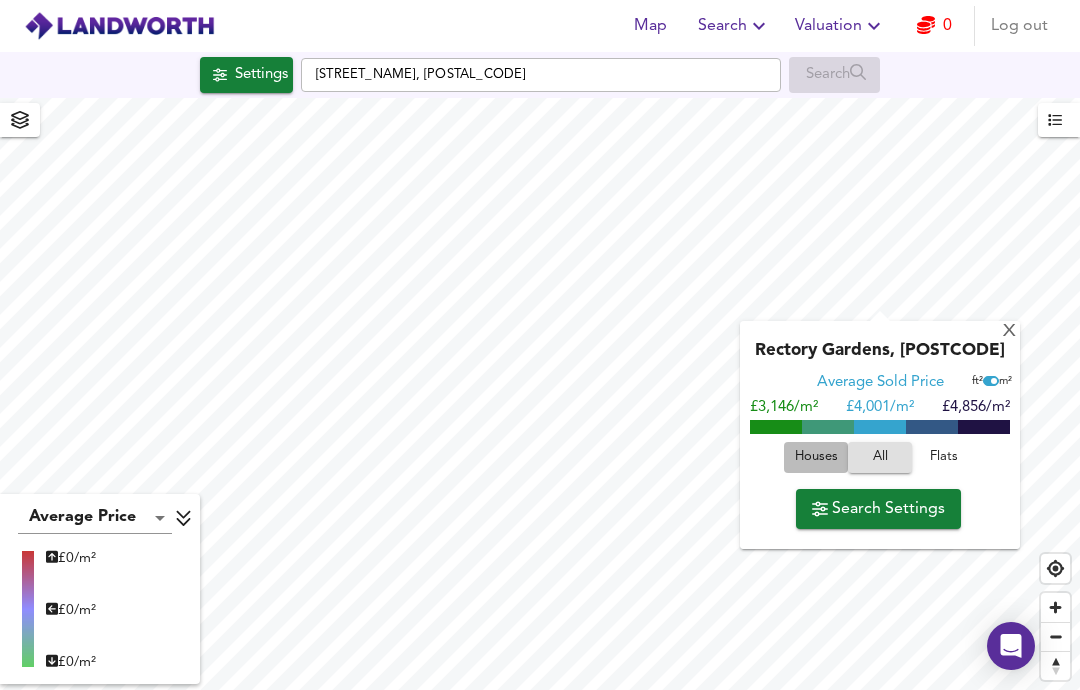 click on "Houses" at bounding box center [816, 457] 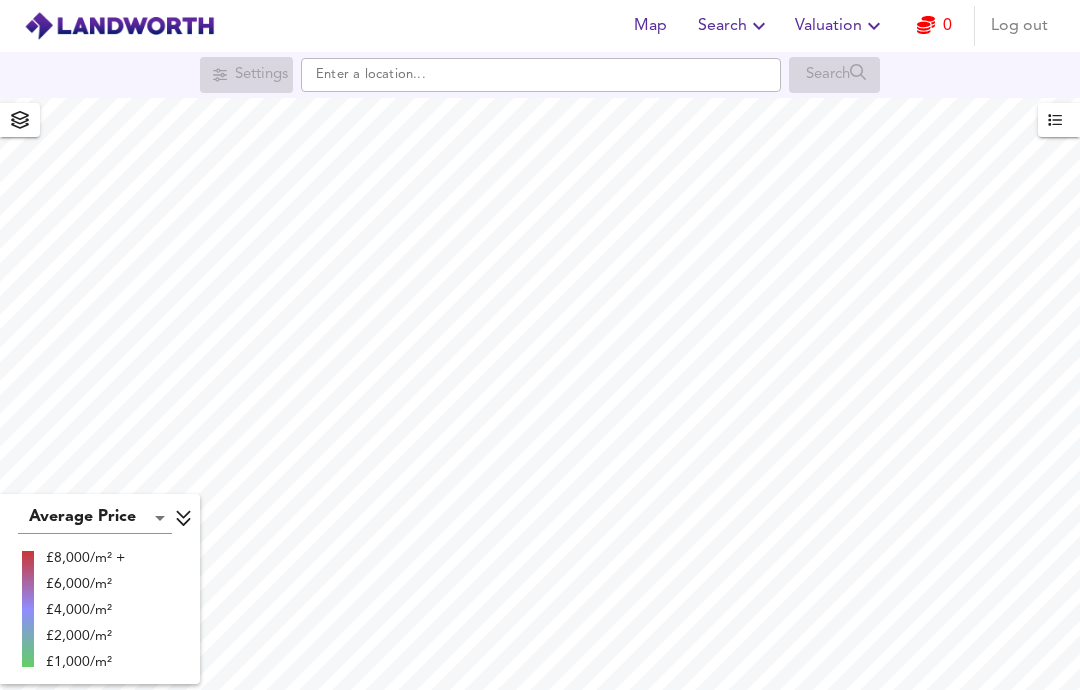 scroll, scrollTop: 0, scrollLeft: 0, axis: both 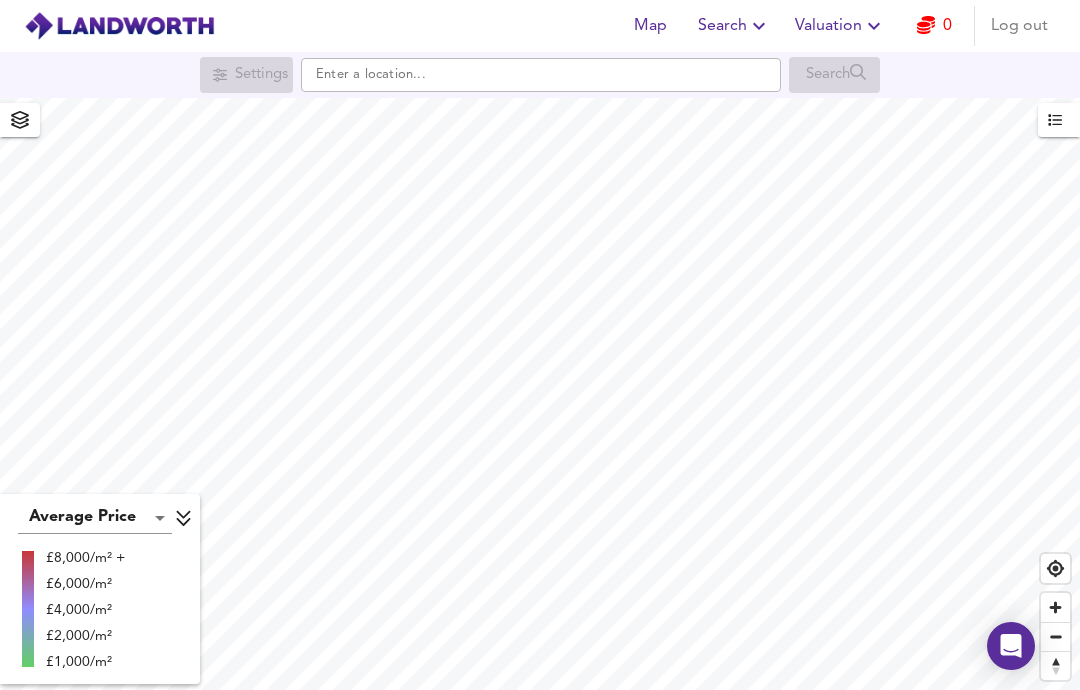click at bounding box center (759, 26) 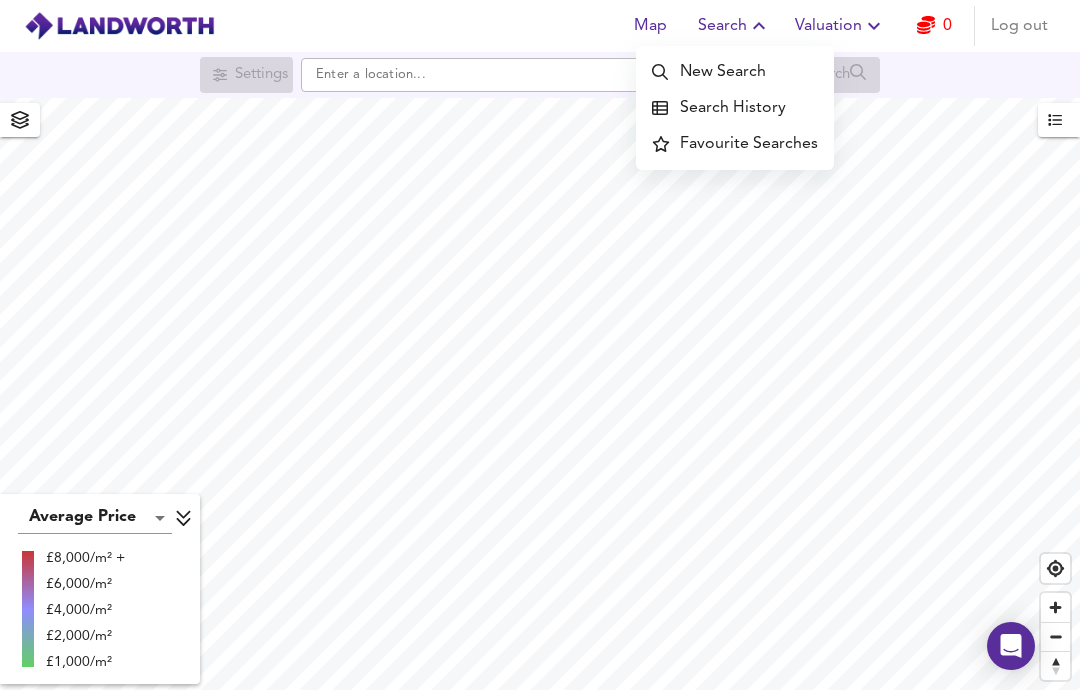 click on "Search History" at bounding box center (735, 108) 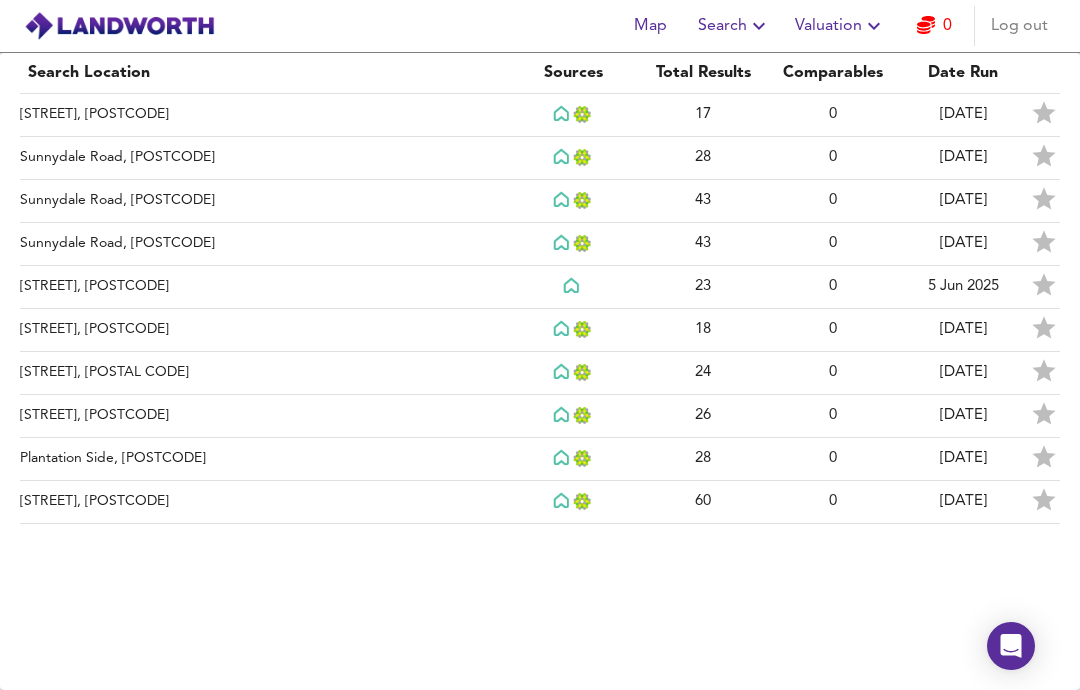 click on "Bramcote Lane, NG9 4EU" at bounding box center (264, 115) 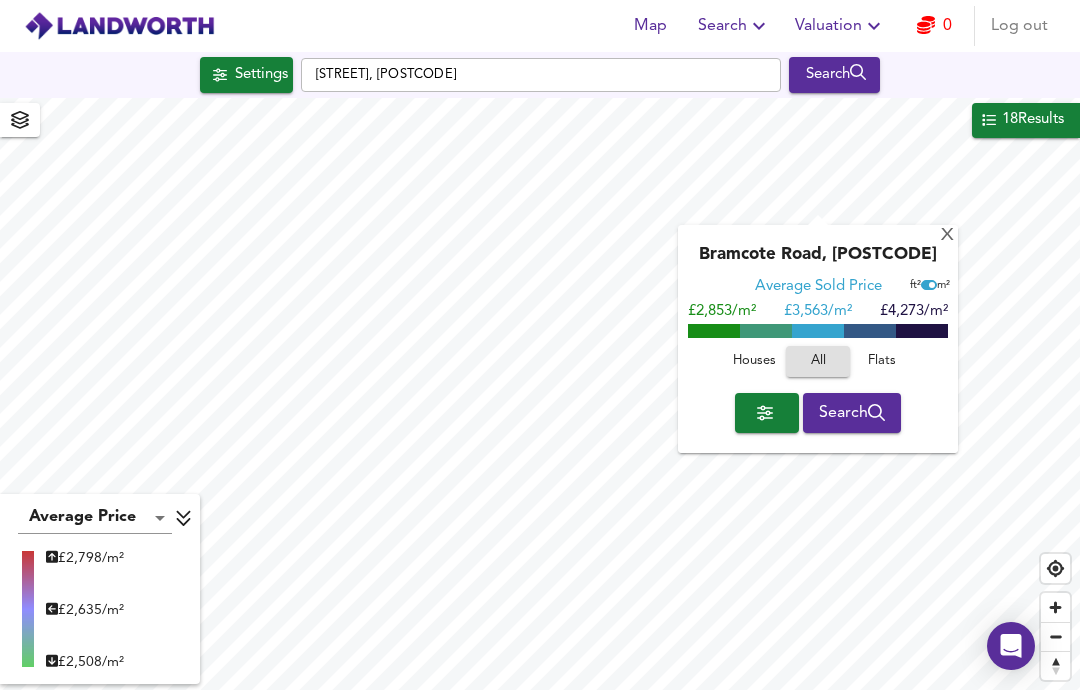 click on "X" at bounding box center (947, 236) 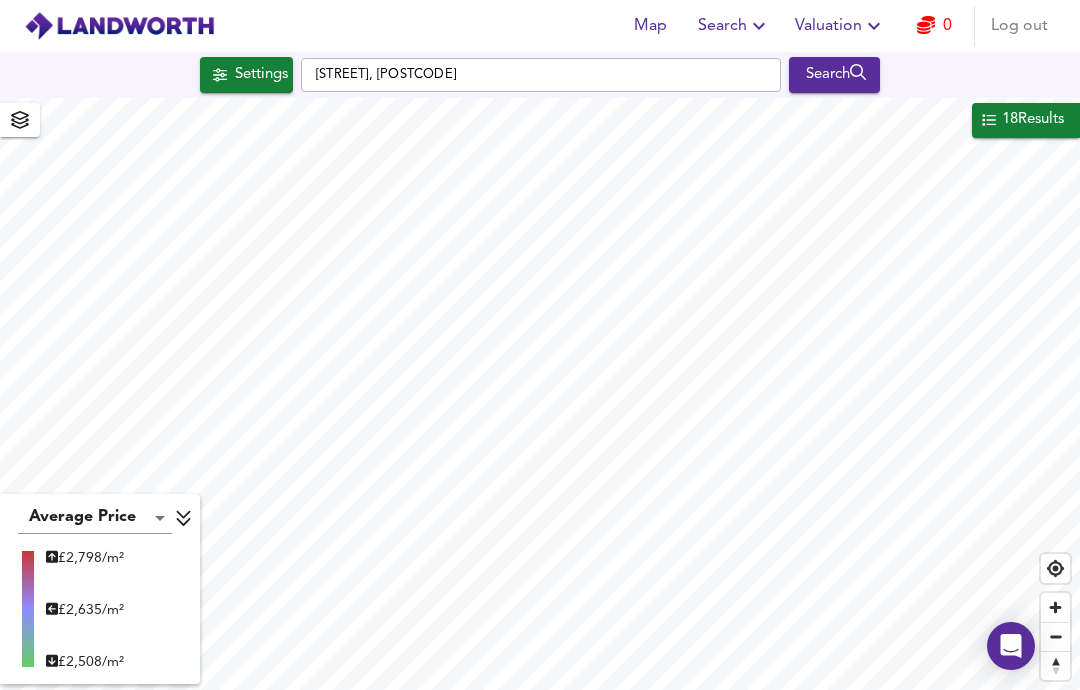 click on "18  Results" at bounding box center [1033, 120] 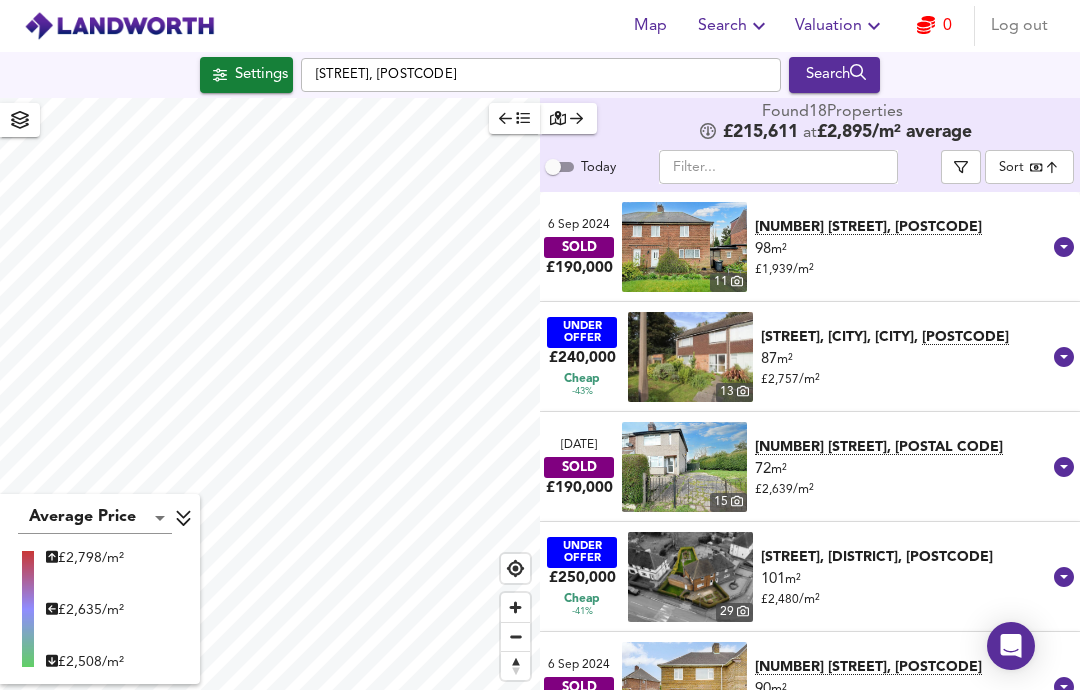 click on "Map Search Valuation    0 Log out        Settings     Bramcote Lane, NG9 4EU        Search              Average Price landworth    £ 2,798/m²    £ 2,635/m²    £ 2,508/m²     Found  18  Propert ies     £ 215,611   at  £ 2,895 / m²   average    Today ​   Sort   bestdeal ​ 6 Sep 2024 SOLD £190,000       11       31 Inham Road, NG9 4FL 98 m² £ 1,939 / m² 31 Inham Road, NG9 4FL UNDER OFFER £240,000   Cheap -43%     13       Babington Court, Beeston, Beeston,   NG9 5BT 87 m² £ 2,757 / m² Babington Court, Beeston, Beeston, NG9 5BT 11 Oct 2024 SOLD £190,000       15       122 Bramcote Avenue, NG9 4EY 72 m² £ 2,639 / m² 122 Bramcote Avenue, NG9 4EY UNDER OFFER £250,000   Cheap -41%     29       Sunnyside Road, Beeston, NG9 4FQ 101 m² £ 2,480 / m² Sunnyside Road, Beeston, NG9 4FQ 6 Sep 2024 SOLD £232,000       24       88 Sunnyside Road, NG9 4FG 90 m² £ 2,577 / m² 88 Sunnyside Road, NG9 4FG
X Map Settings Basemap" at bounding box center (540, 345) 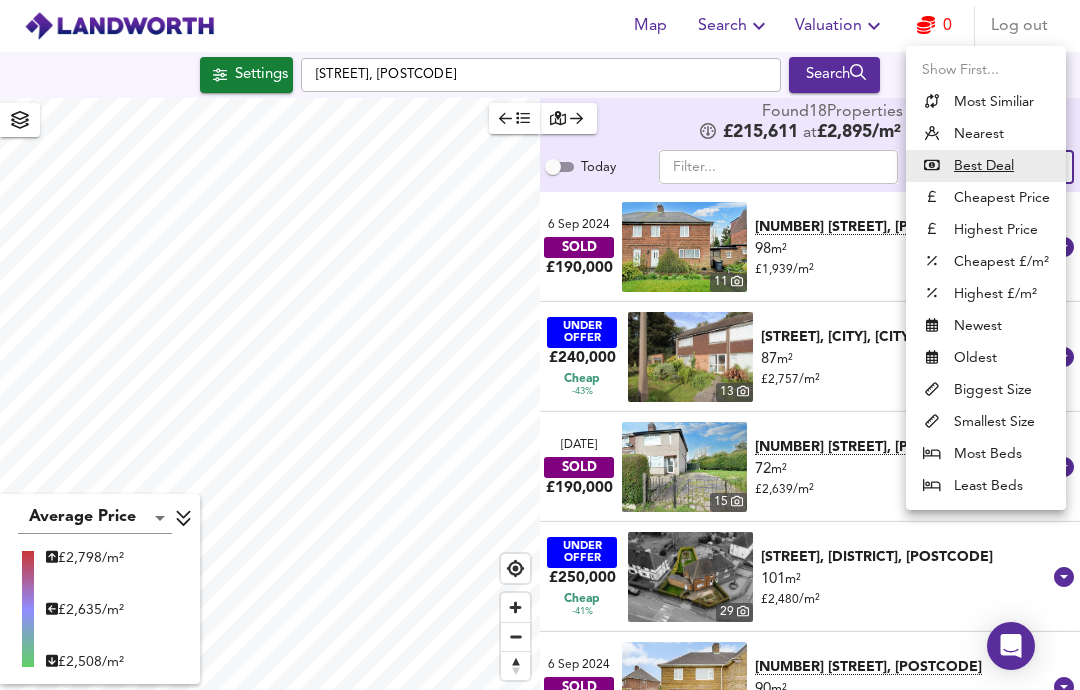 click on "Cheapest £/m²" at bounding box center [986, 262] 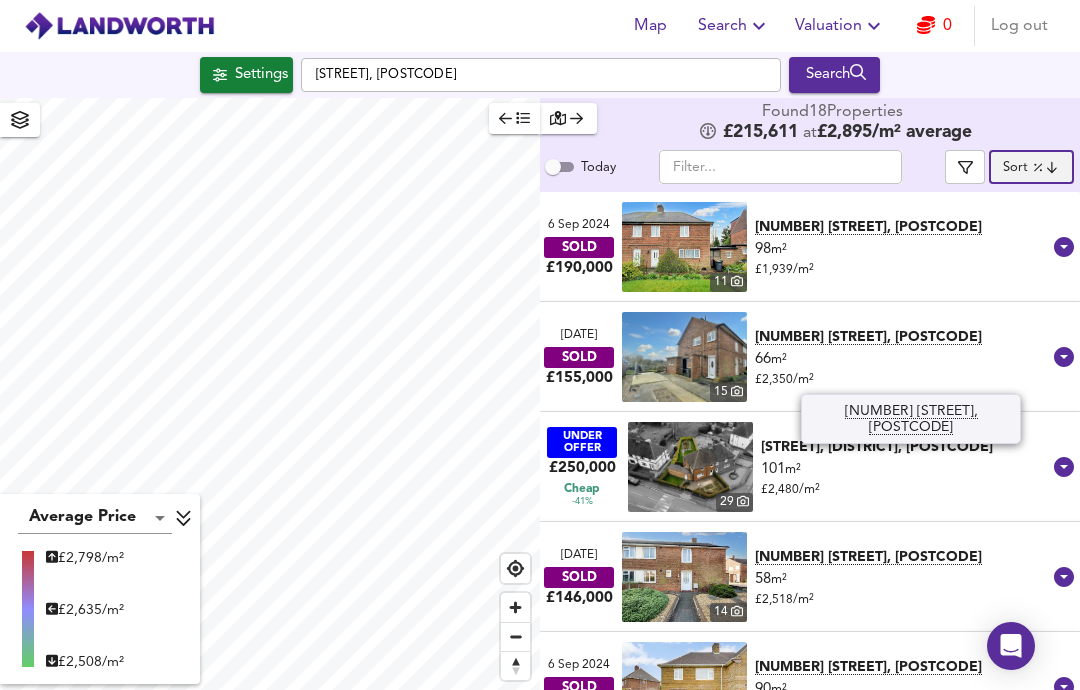scroll, scrollTop: -1, scrollLeft: 0, axis: vertical 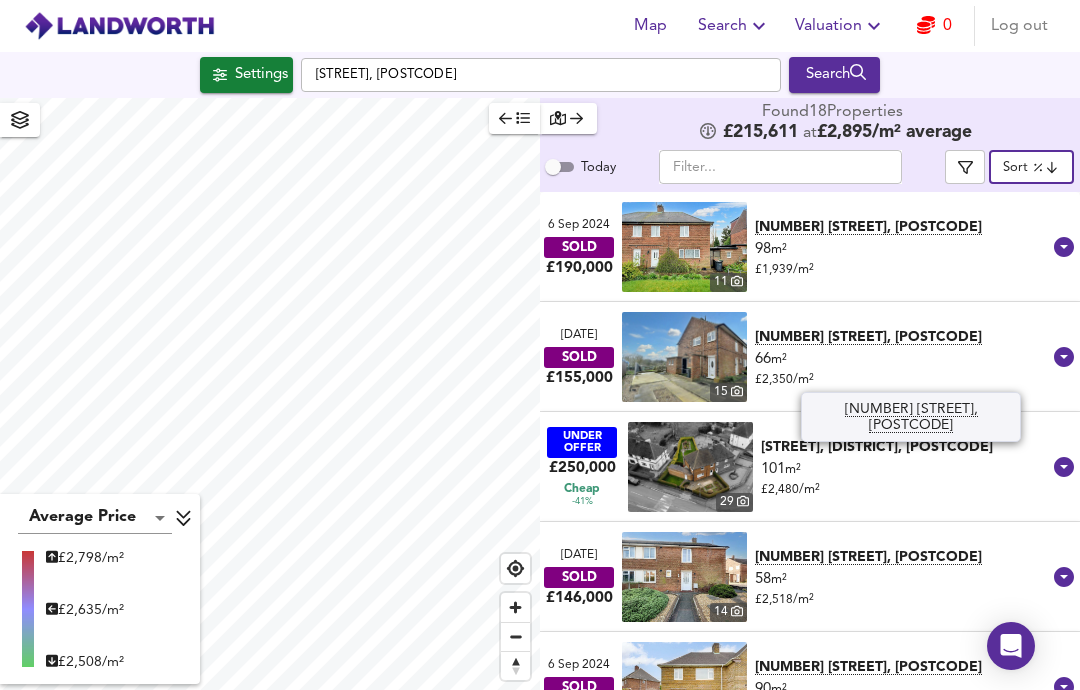 click on "Map Search Valuation    0 Log out        Settings     Bramcote Lane, NG9 4EU        Search              Average Price landworth    £ 2,798/m²    £ 2,635/m²    £ 2,508/m²     Found  18  Propert ies     £ 215,611   at  £ 2,895 / m²   average    Today ​   Sort   lowppsf ​ 6 Sep 2024 SOLD £190,000       11       31 Inham Road, NG9 4FL 98 m² £ 1,939 / m² 31 Inham Road, NG9 4FL 18 Oct 2024 SOLD £155,000       15       65a Inham Road, NG9 4GT 66 m² £ 2,350 / m² 65a Inham Road, NG9 4GT UNDER OFFER £250,000   Cheap -41%     29       Sunnyside Road, Beeston, NG9 4FQ 101 m² £ 2,480 / m² Sunnyside Road, Beeston, NG9 4FQ 23 Aug 2024 SOLD £146,000       14       63 Inham Road, NG9 4GT 58 m² £ 2,518 / m² 63 Inham Road, NG9 4GT 6 Sep 2024 SOLD £232,000       24       88 Sunnyside Road, NG9 4FG 90 m² £ 2,577 / m² 88 Sunnyside Road, NG9 4FG 11 Oct 2024 SOLD £190,000       15       122 Bramcote Avenue, NG9 4EY 72 m² £ 2,639 / m²   -43%" at bounding box center (540, 345) 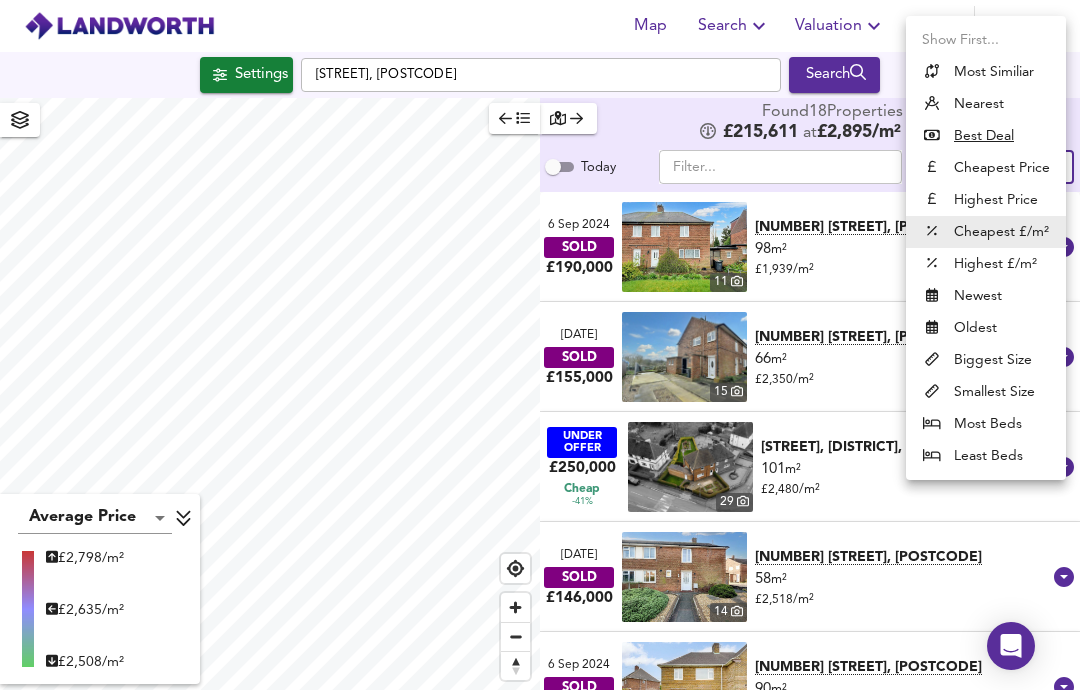 click on "Biggest Size" at bounding box center (986, 360) 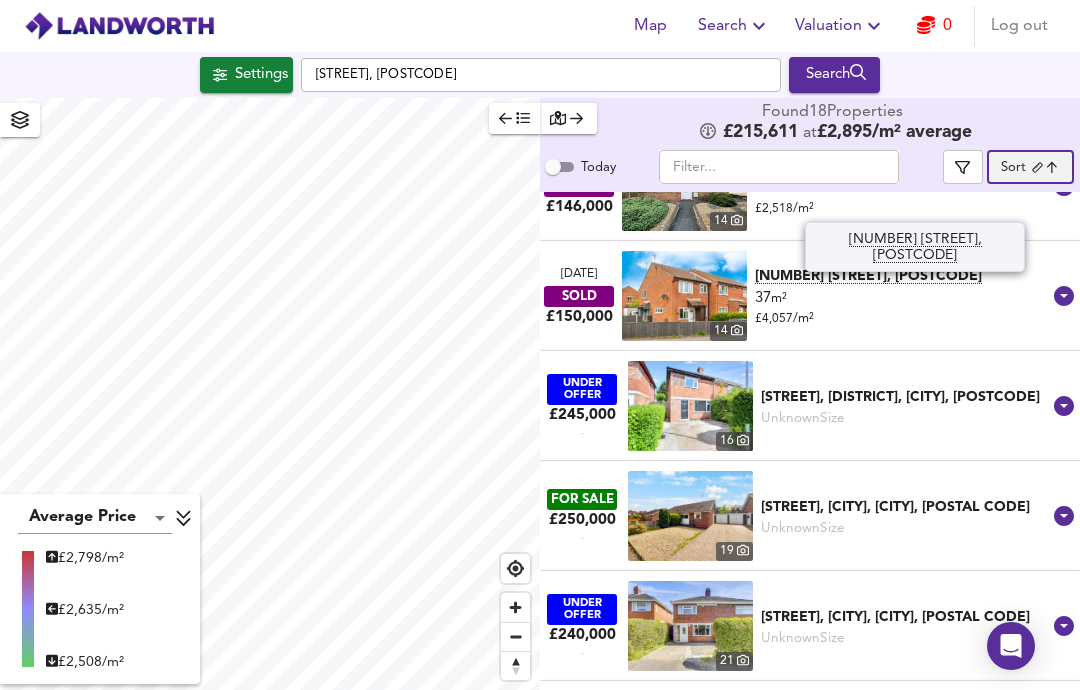 scroll, scrollTop: 1260, scrollLeft: 0, axis: vertical 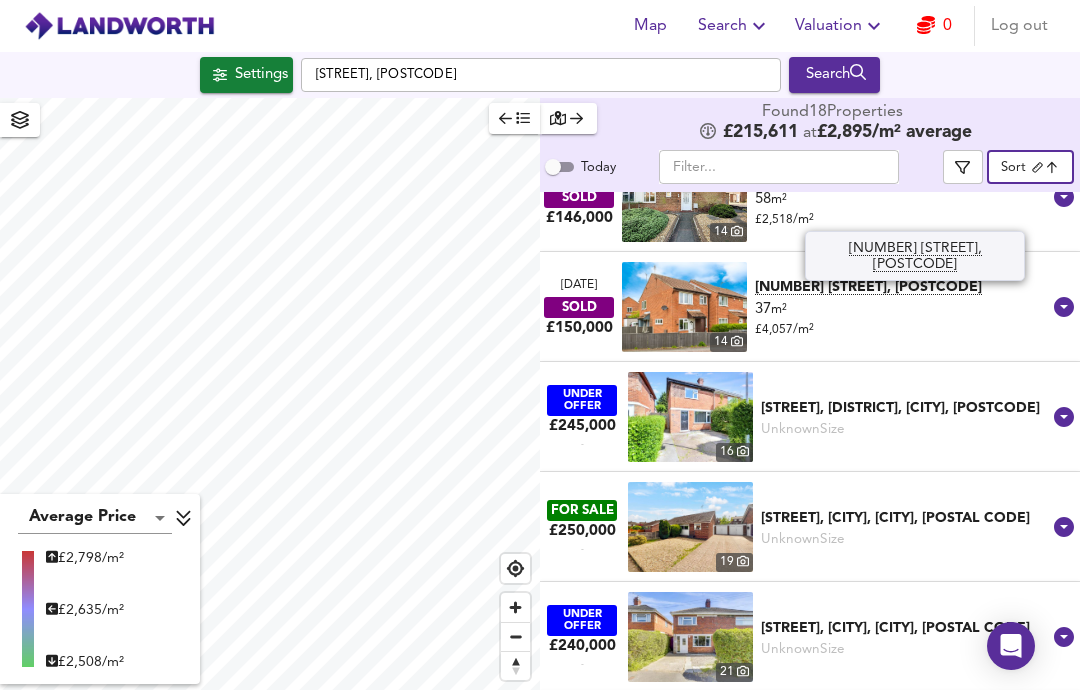 click on "37 m² £ 4,057 / m²" at bounding box center (903, 319) 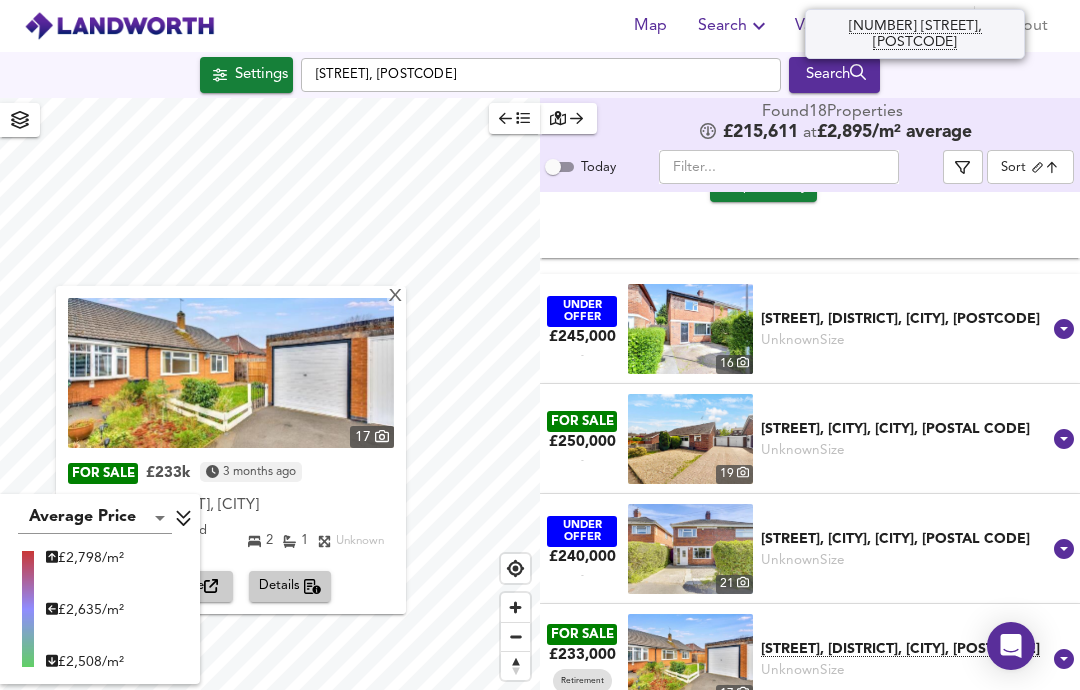 scroll, scrollTop: 1913, scrollLeft: 0, axis: vertical 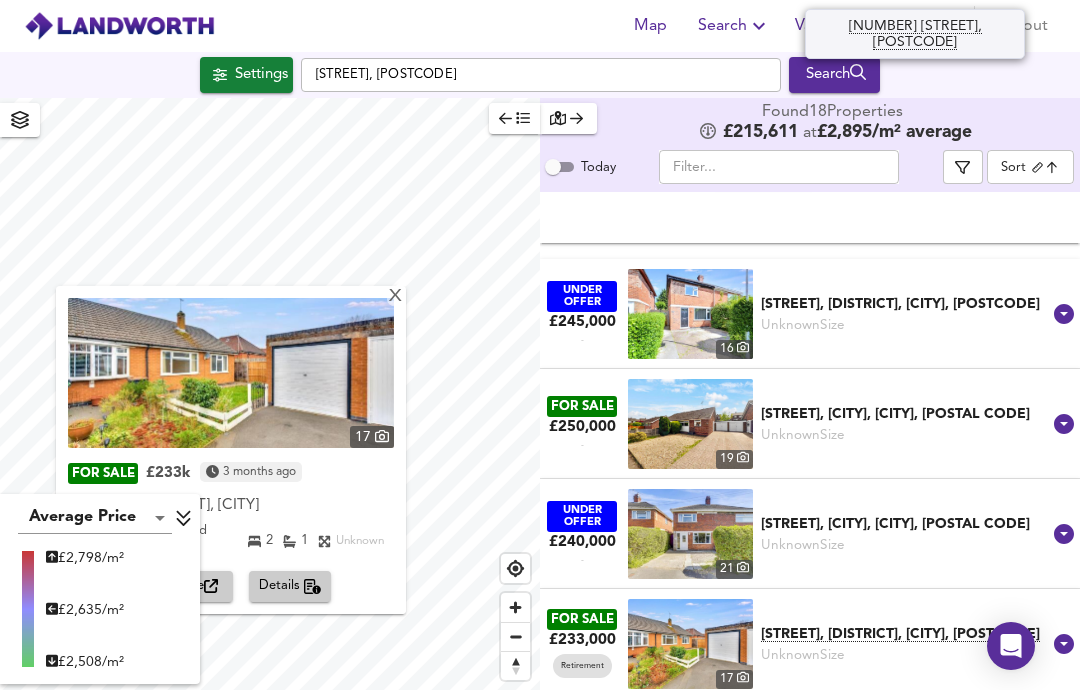 click on "Mottram Road, Beeston, Nottingham, NG9 4FW" at bounding box center (906, 304) 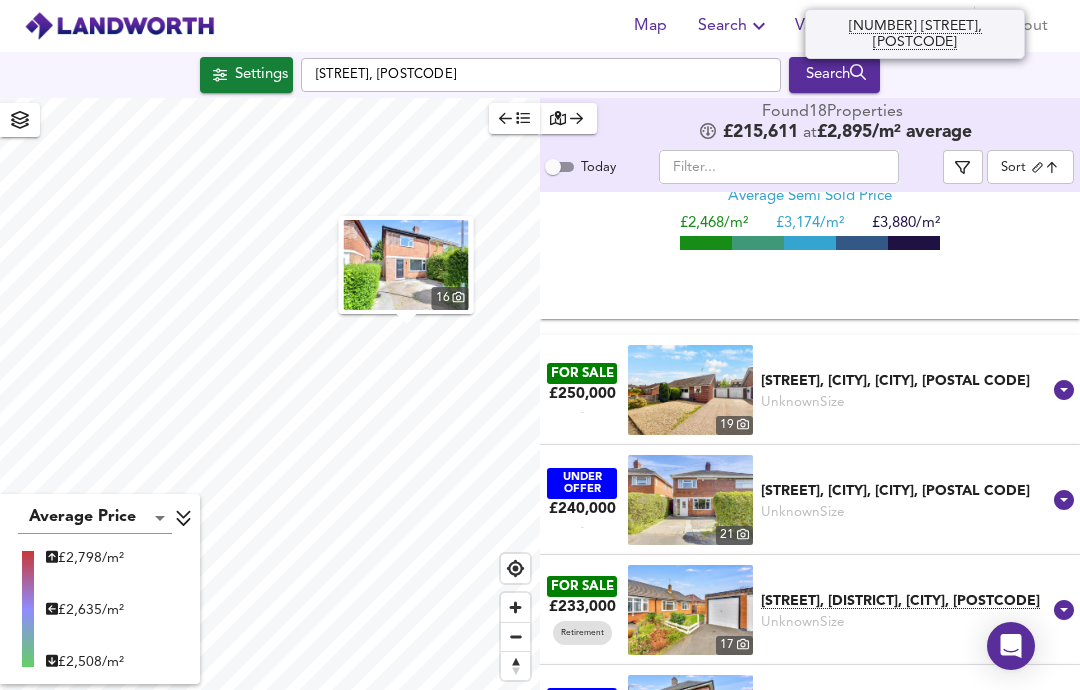 scroll, scrollTop: 2349, scrollLeft: 0, axis: vertical 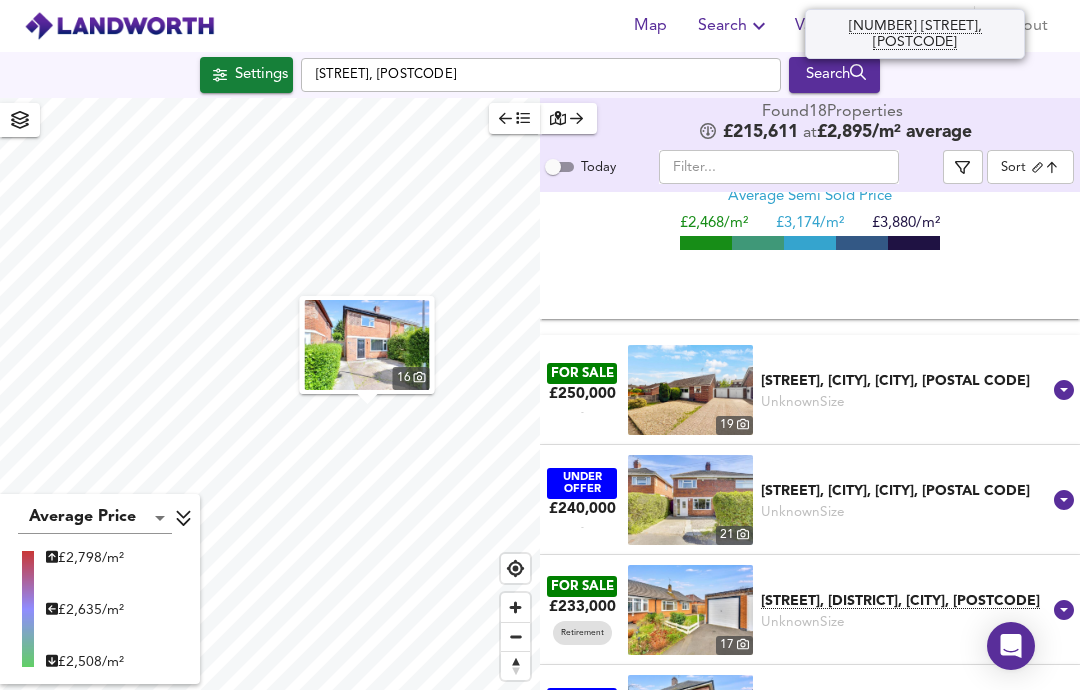 click at bounding box center [568, 118] 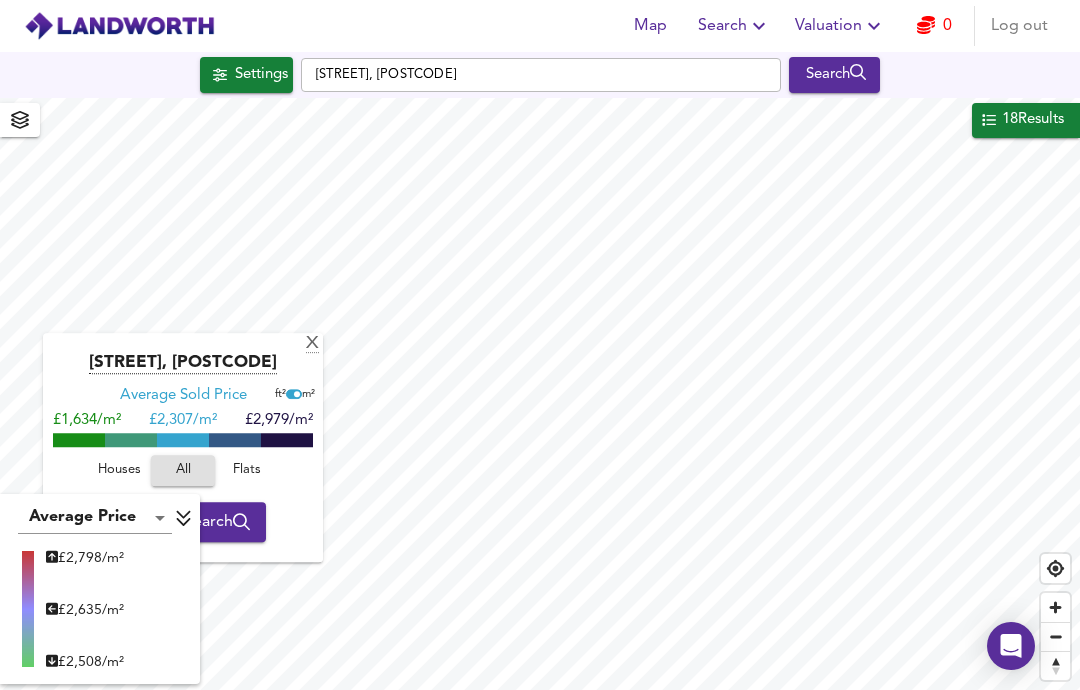 click at bounding box center [184, 518] 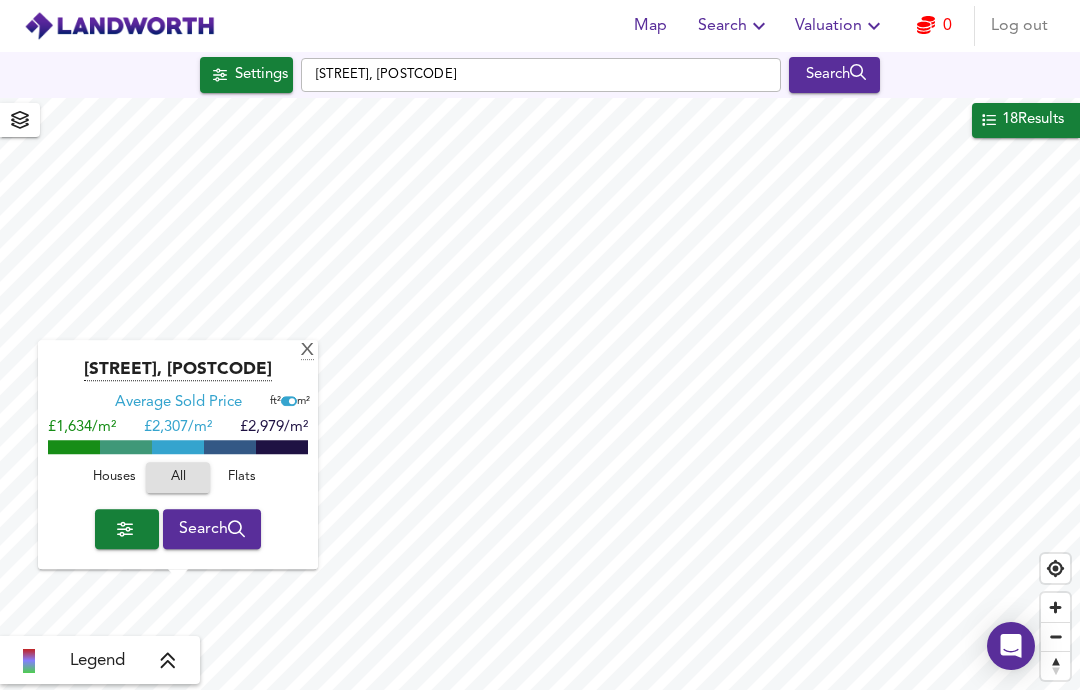 click on "X" at bounding box center [307, 351] 